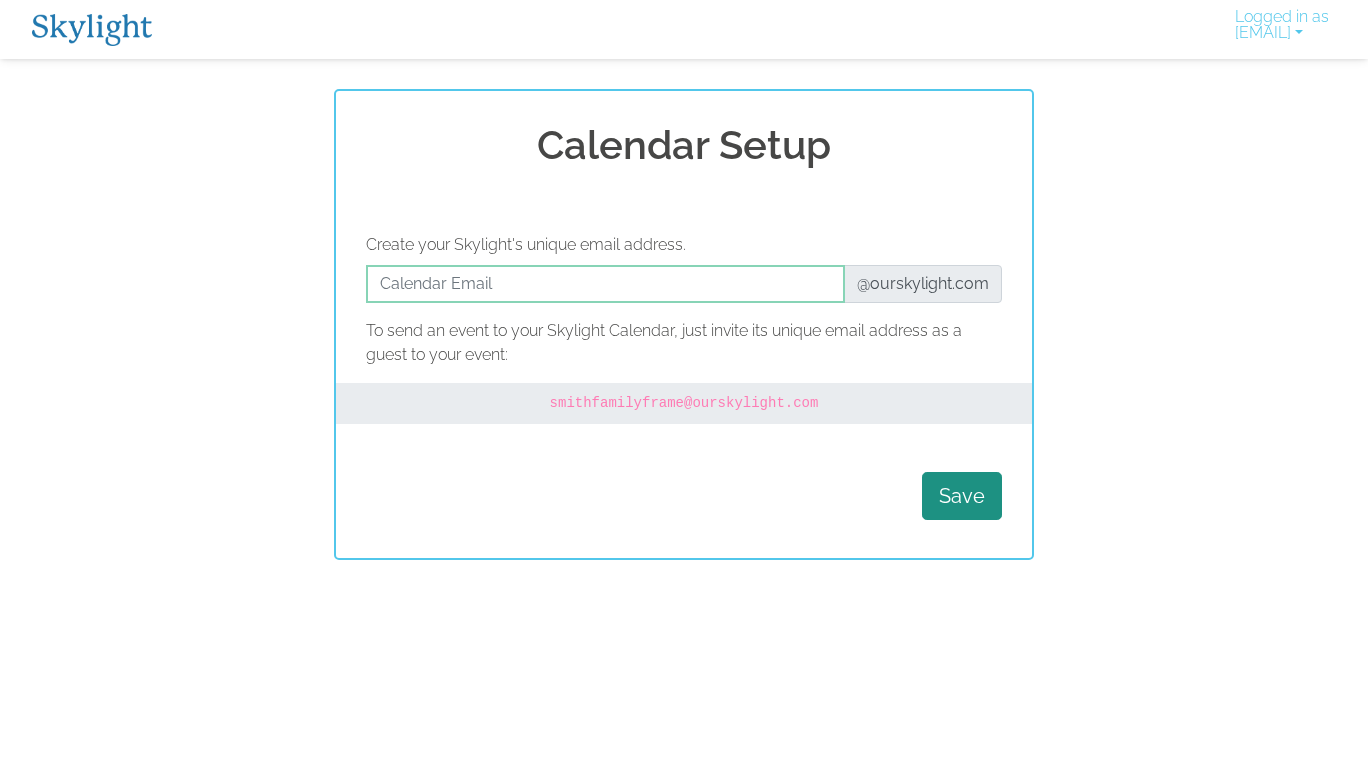 scroll, scrollTop: 0, scrollLeft: 0, axis: both 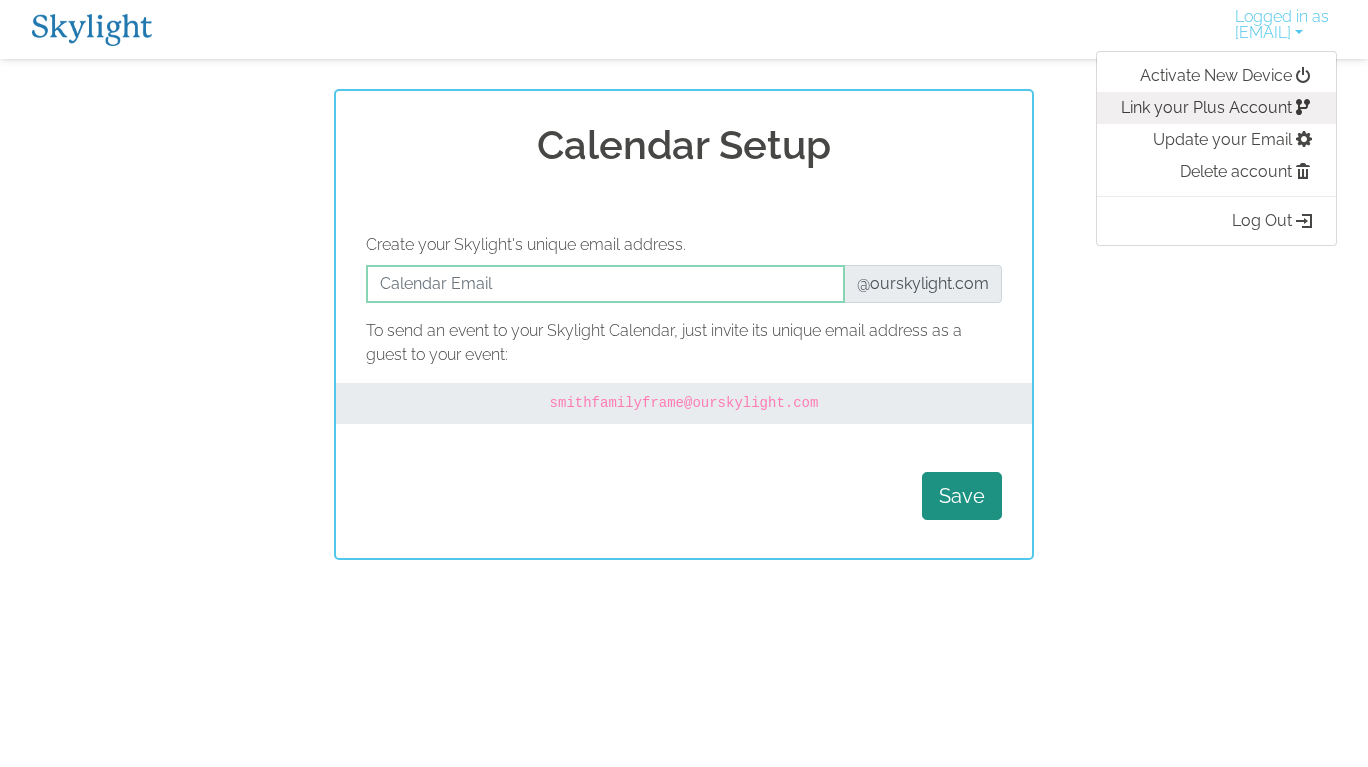 click on "Link your Plus Account" at bounding box center (1216, 108) 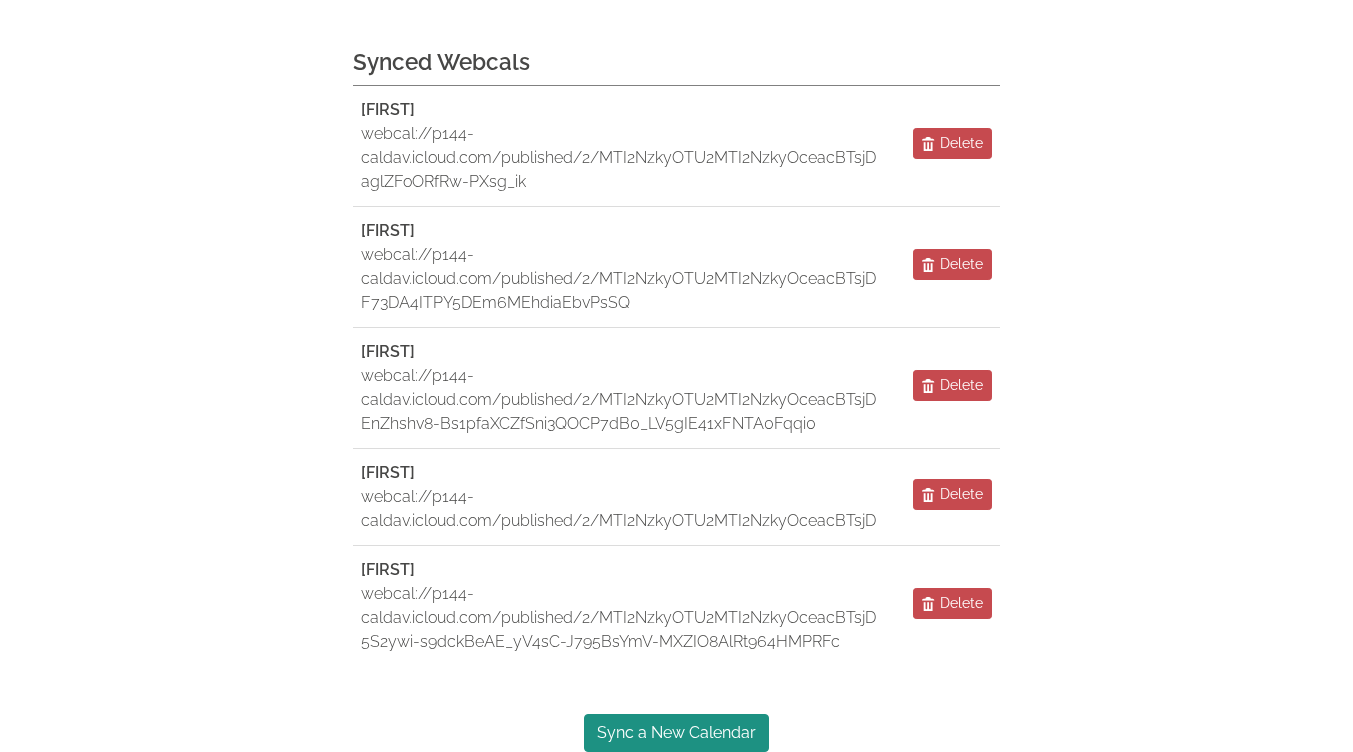 scroll, scrollTop: 285, scrollLeft: 0, axis: vertical 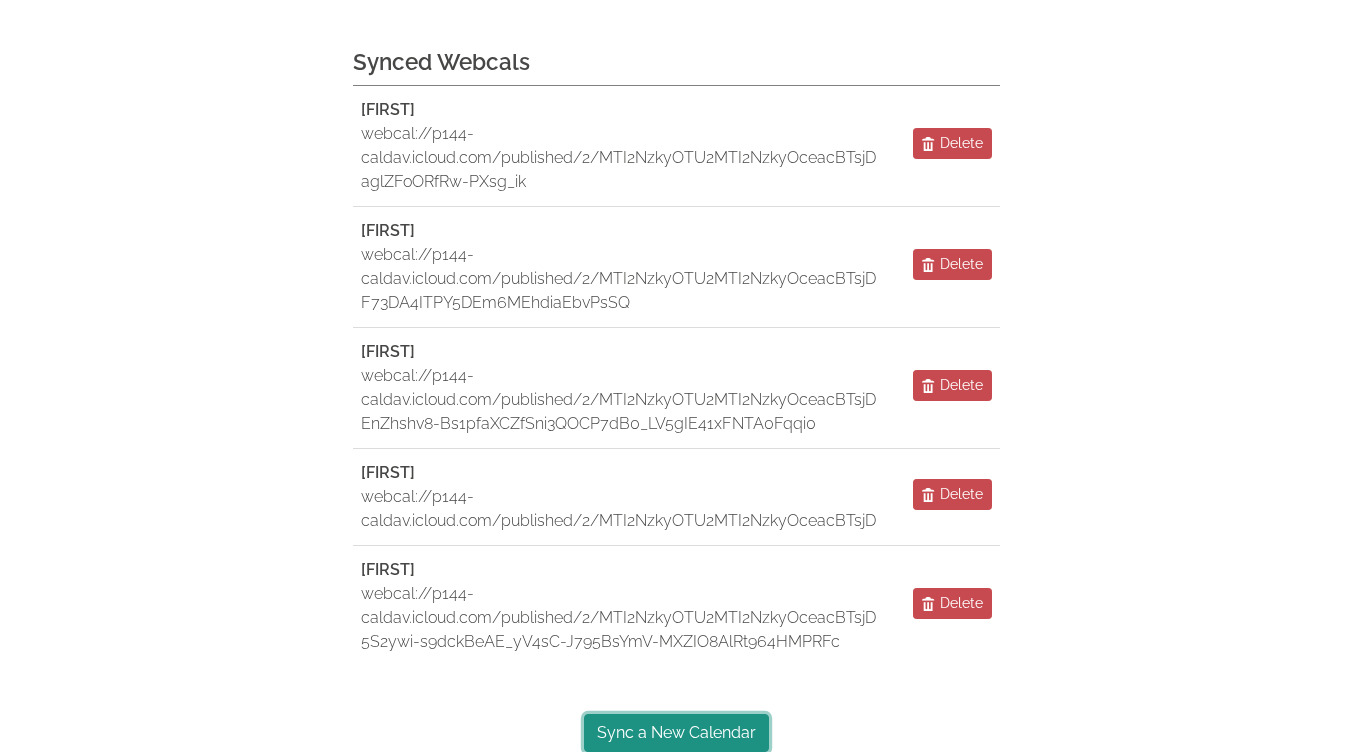 click on "Sync a New Calendar" at bounding box center [676, 733] 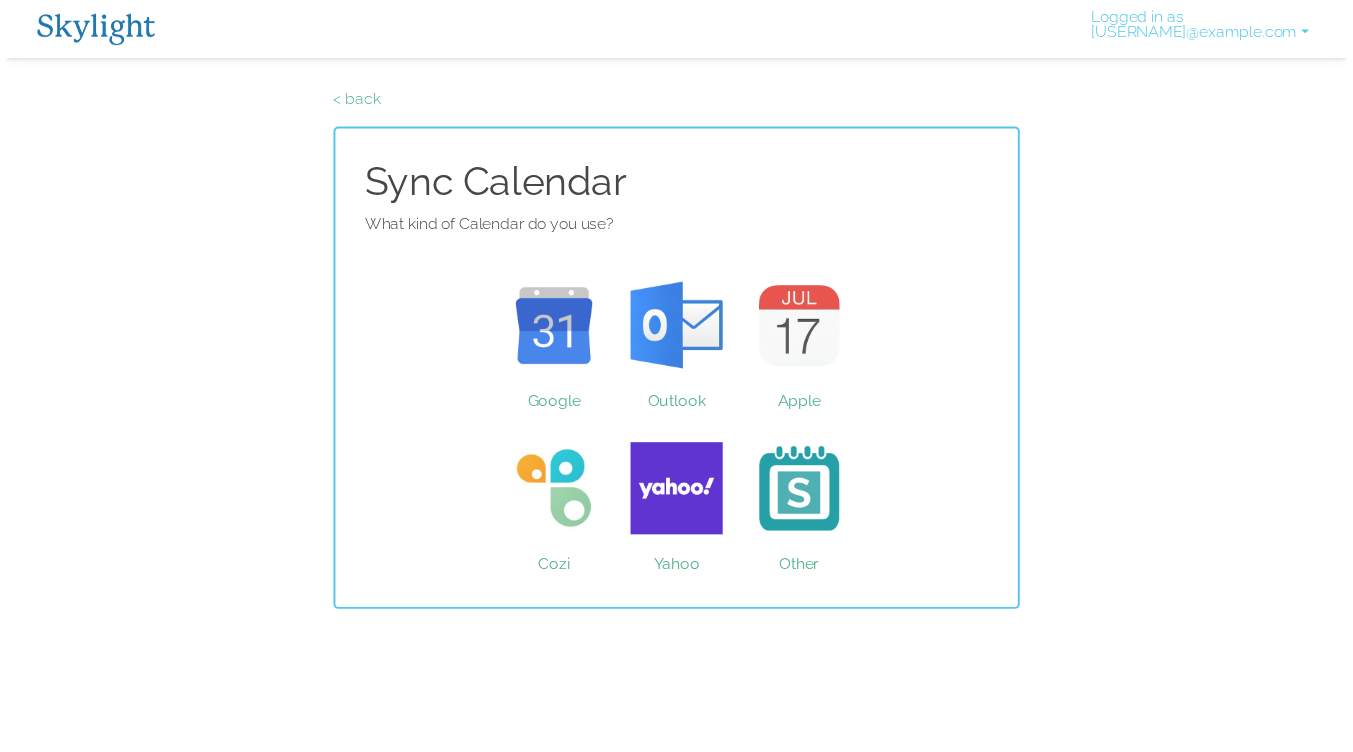 scroll, scrollTop: 0, scrollLeft: 0, axis: both 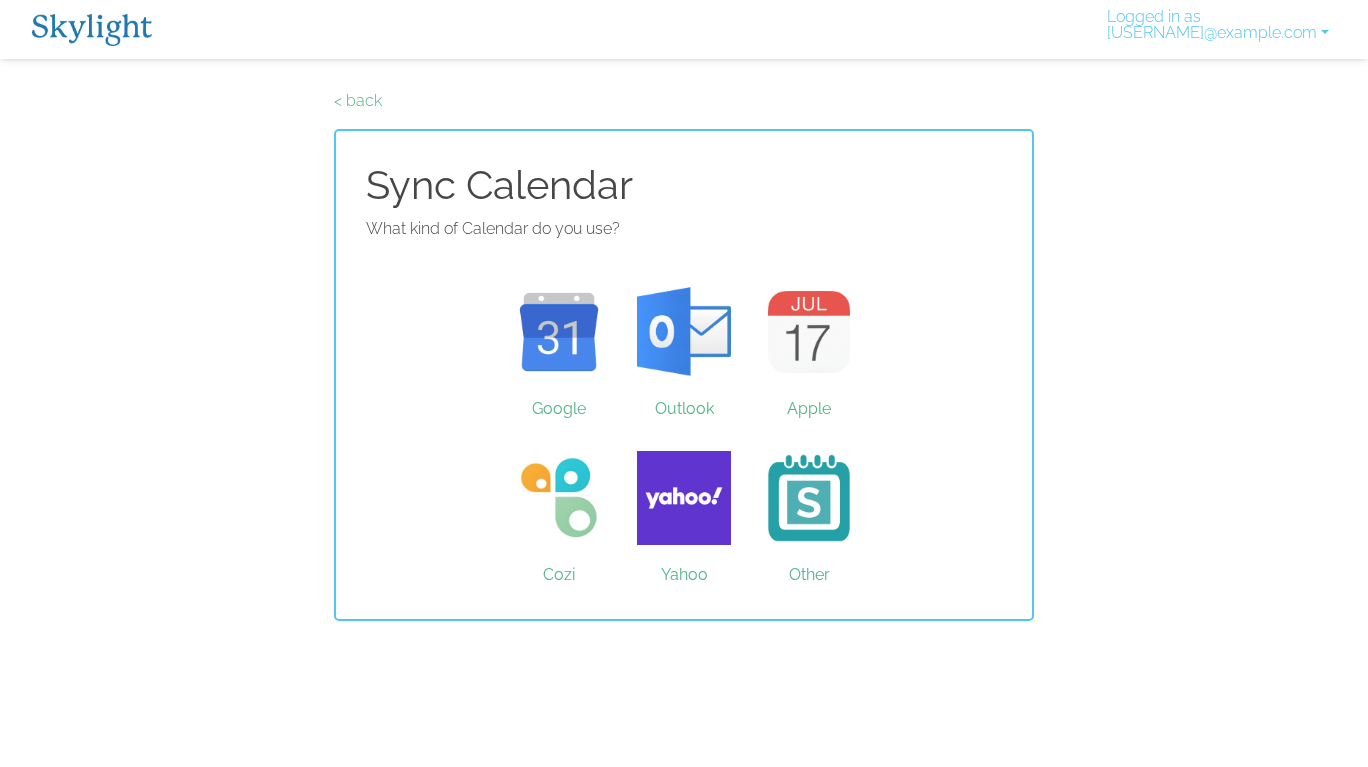 click on "Apple" at bounding box center [809, 332] 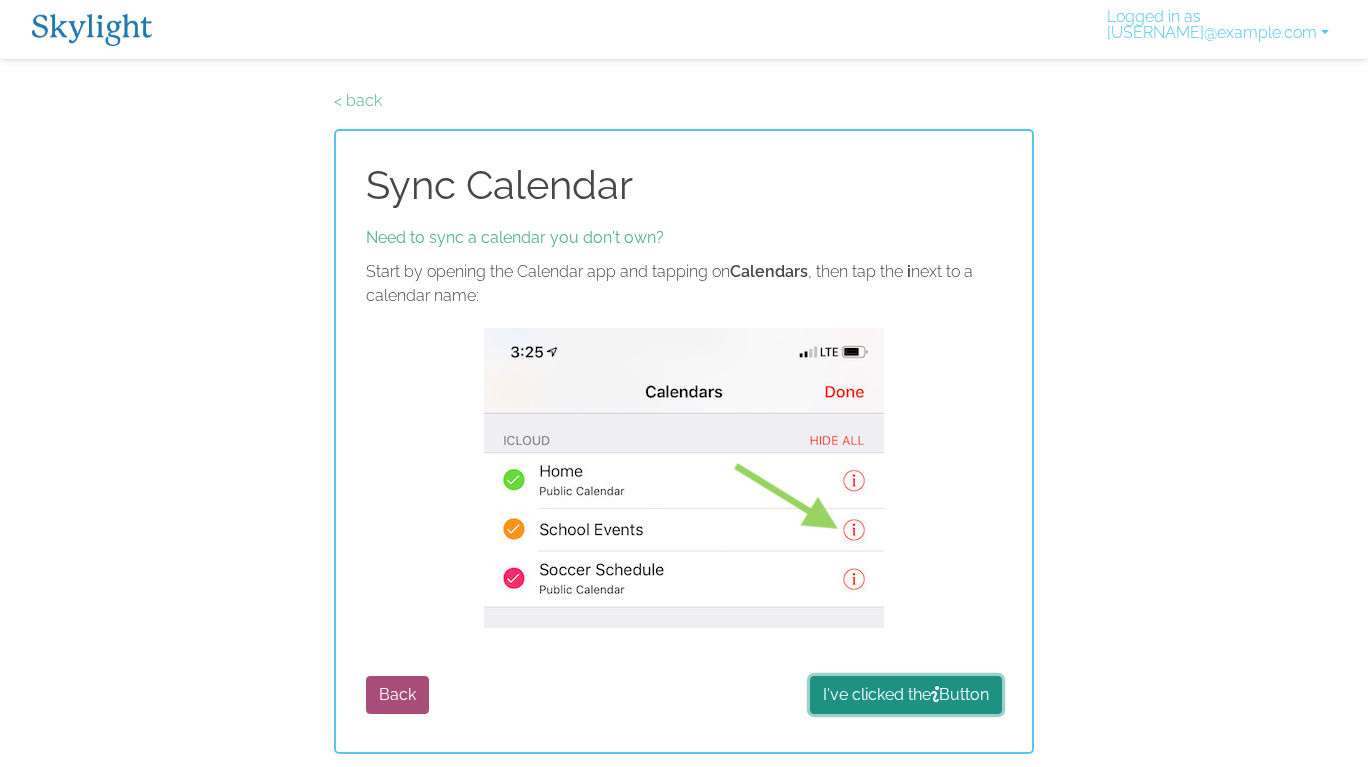 click on "I've clicked the   Button" at bounding box center [906, 695] 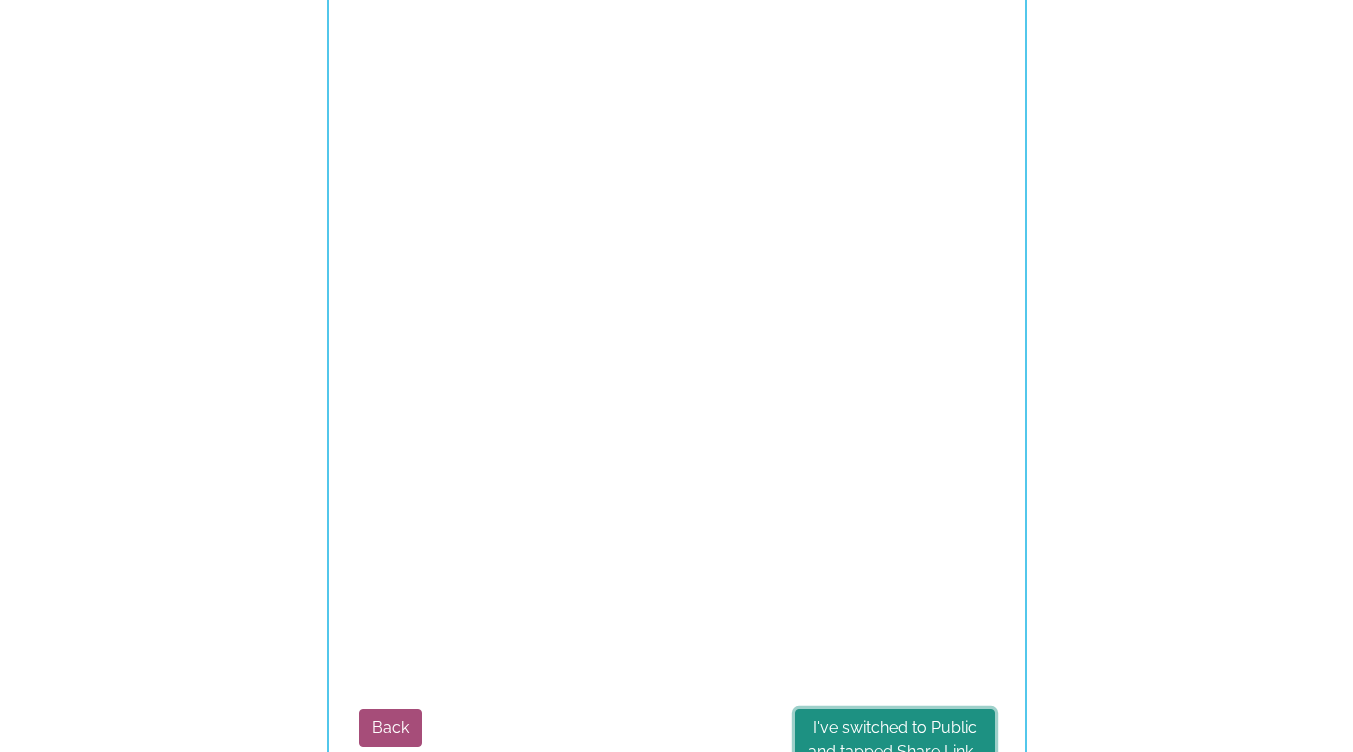 scroll, scrollTop: 525, scrollLeft: 0, axis: vertical 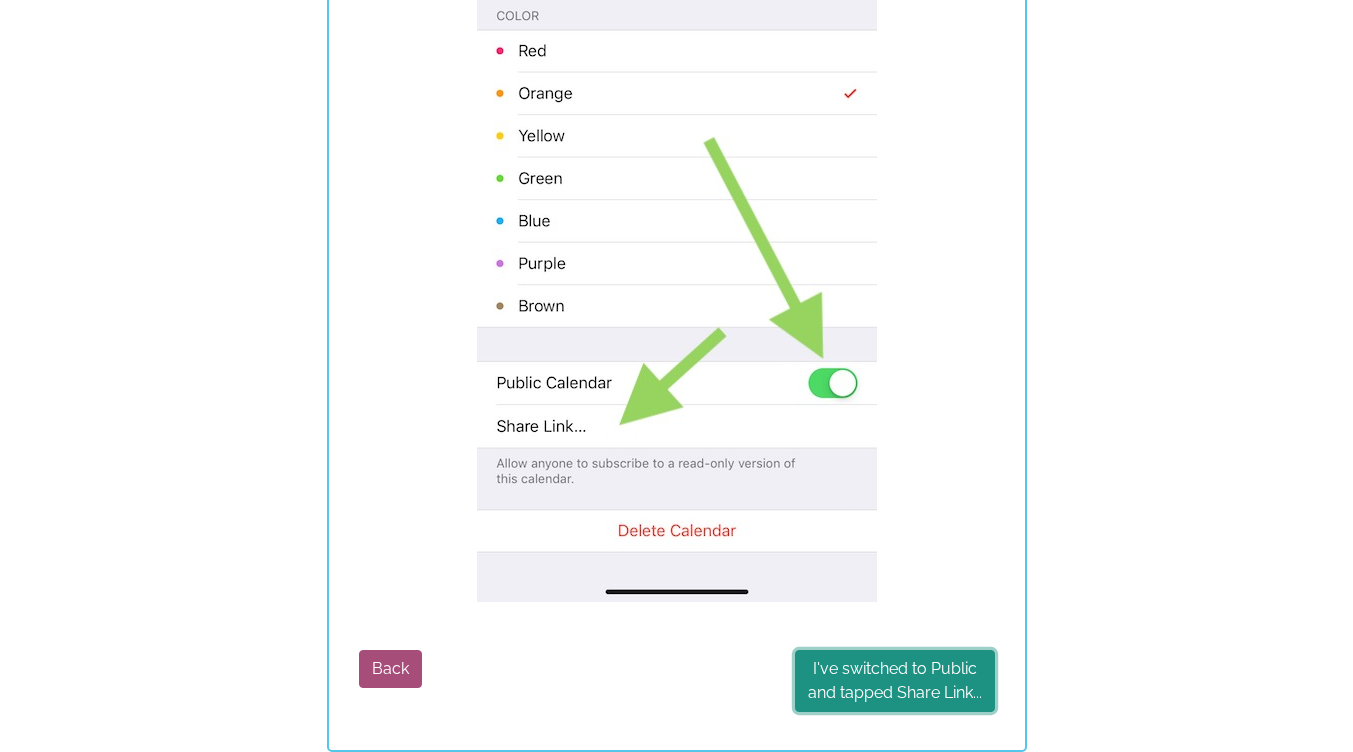 click on "I've switched to Public and tapped Share Link..." at bounding box center [895, 681] 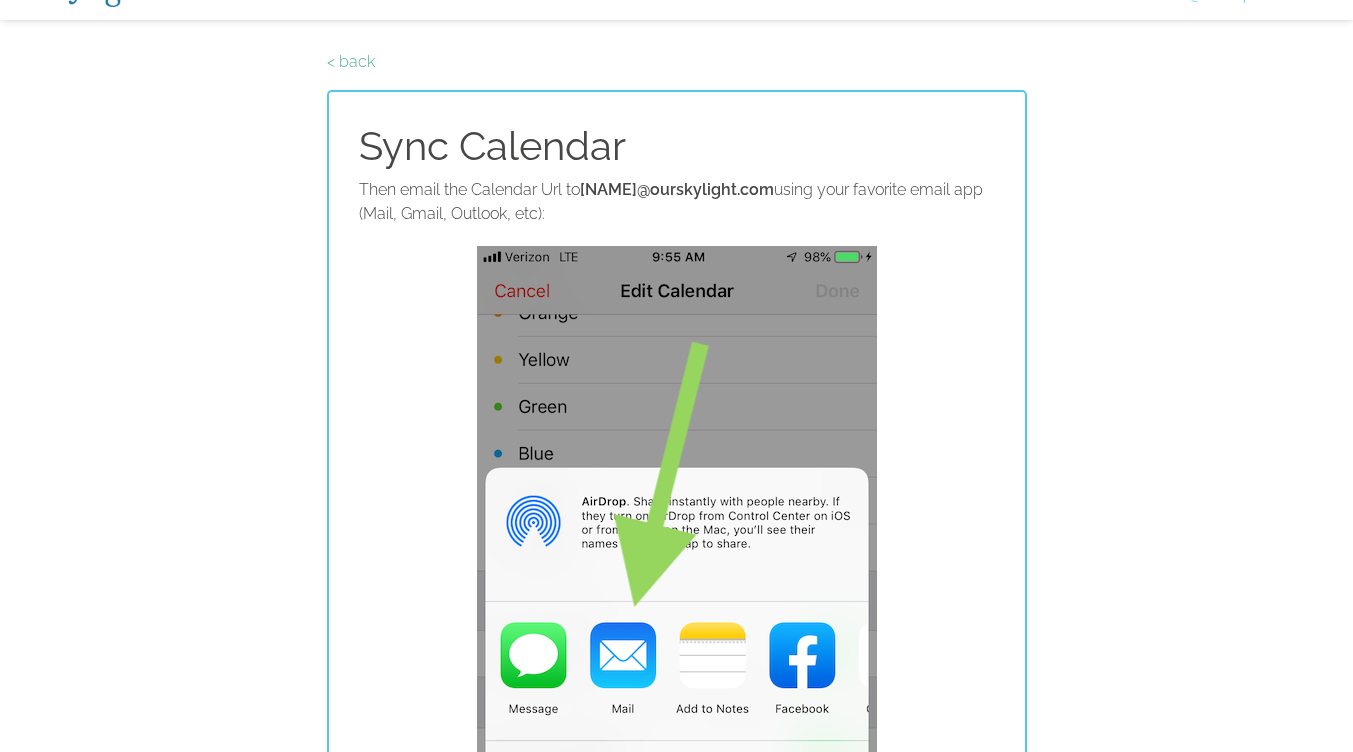 scroll, scrollTop: 0, scrollLeft: 0, axis: both 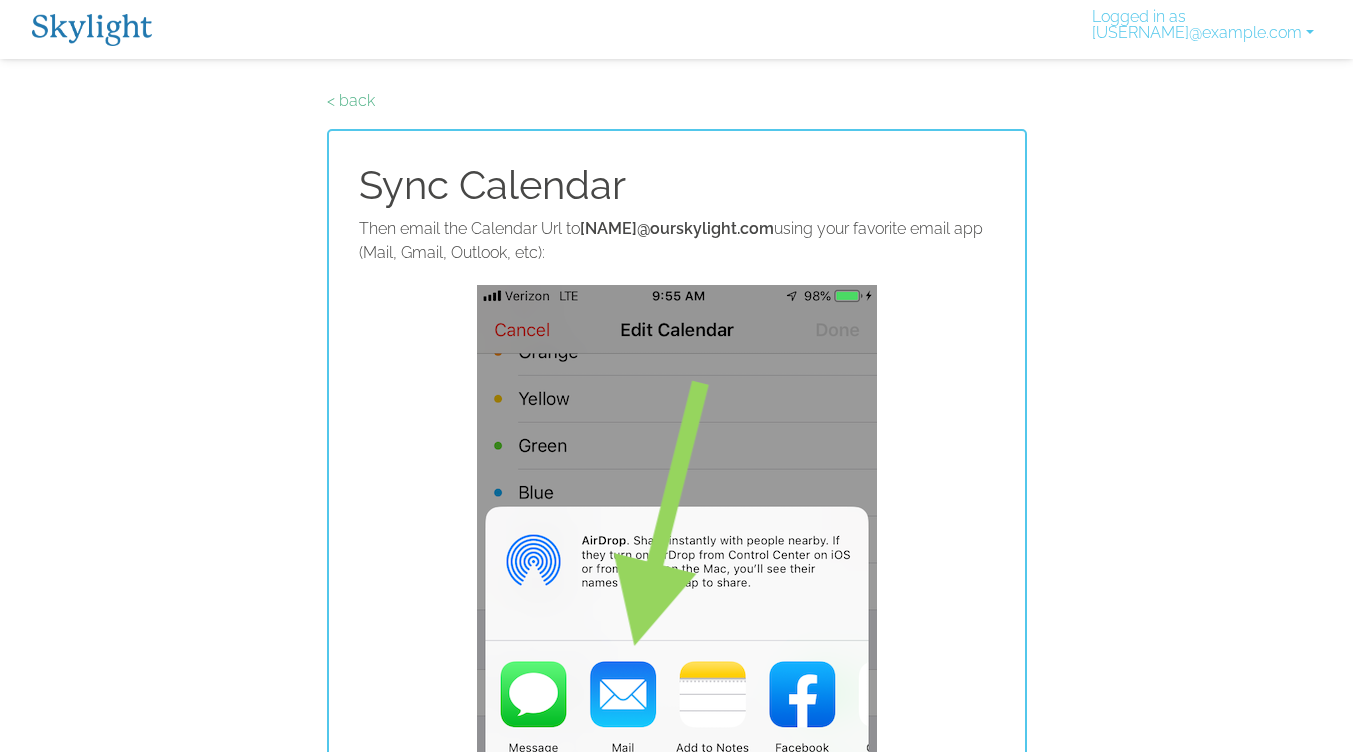 click on "Logged in as nesteadman@yahoo.com" at bounding box center [1203, 29] 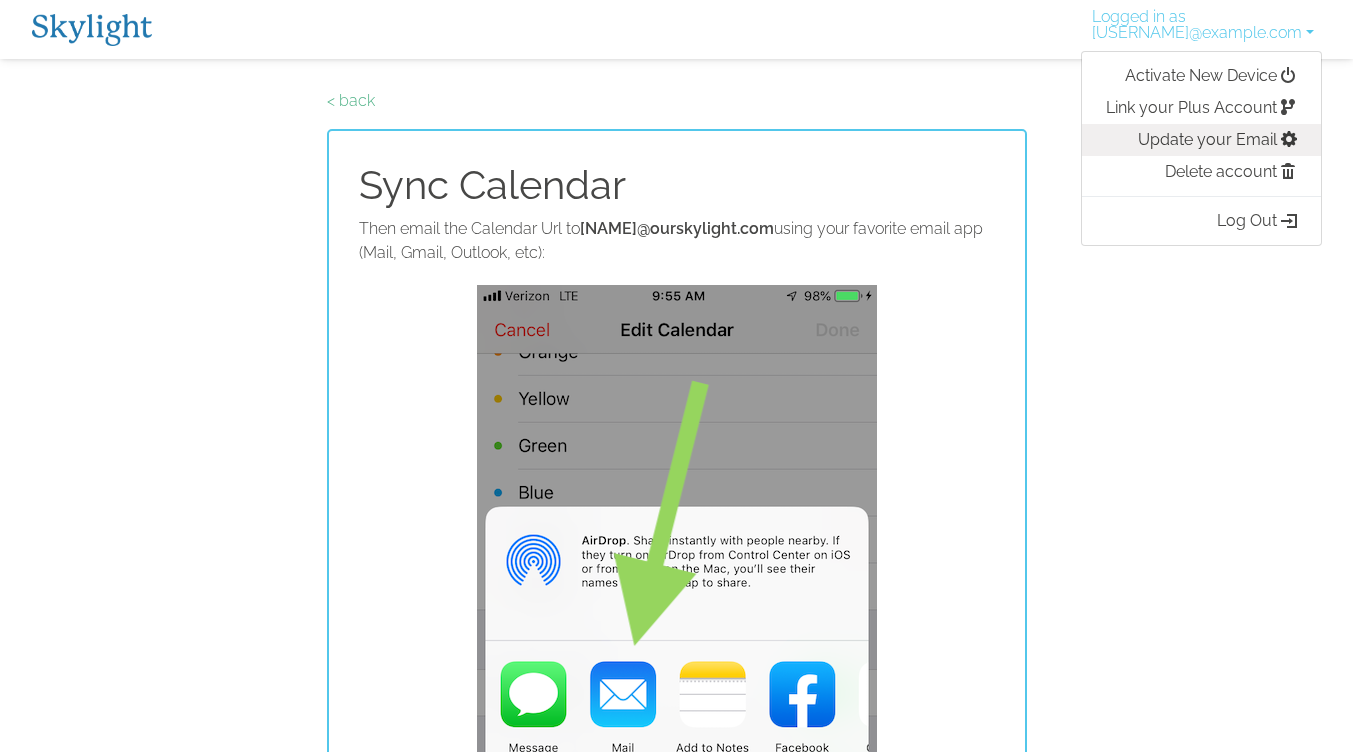 click on "Update your Email" at bounding box center (1201, 140) 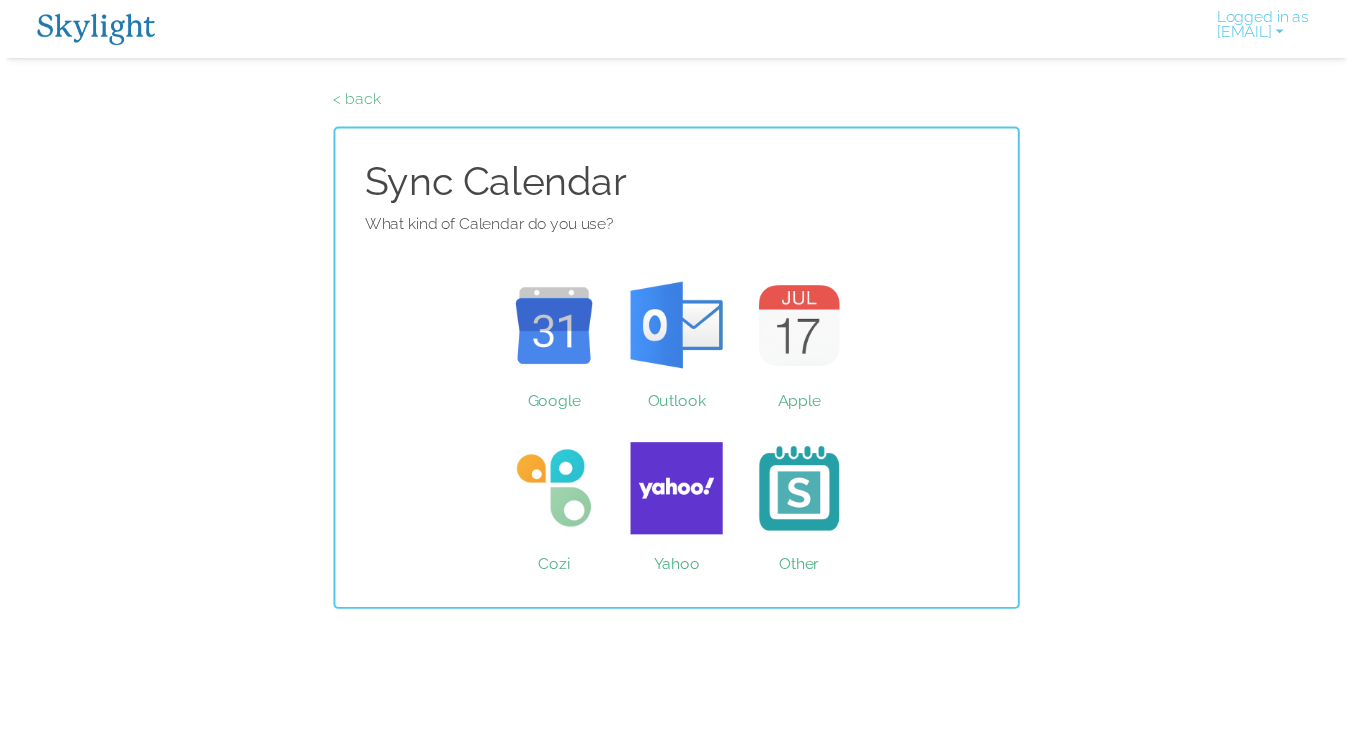 scroll, scrollTop: 0, scrollLeft: 0, axis: both 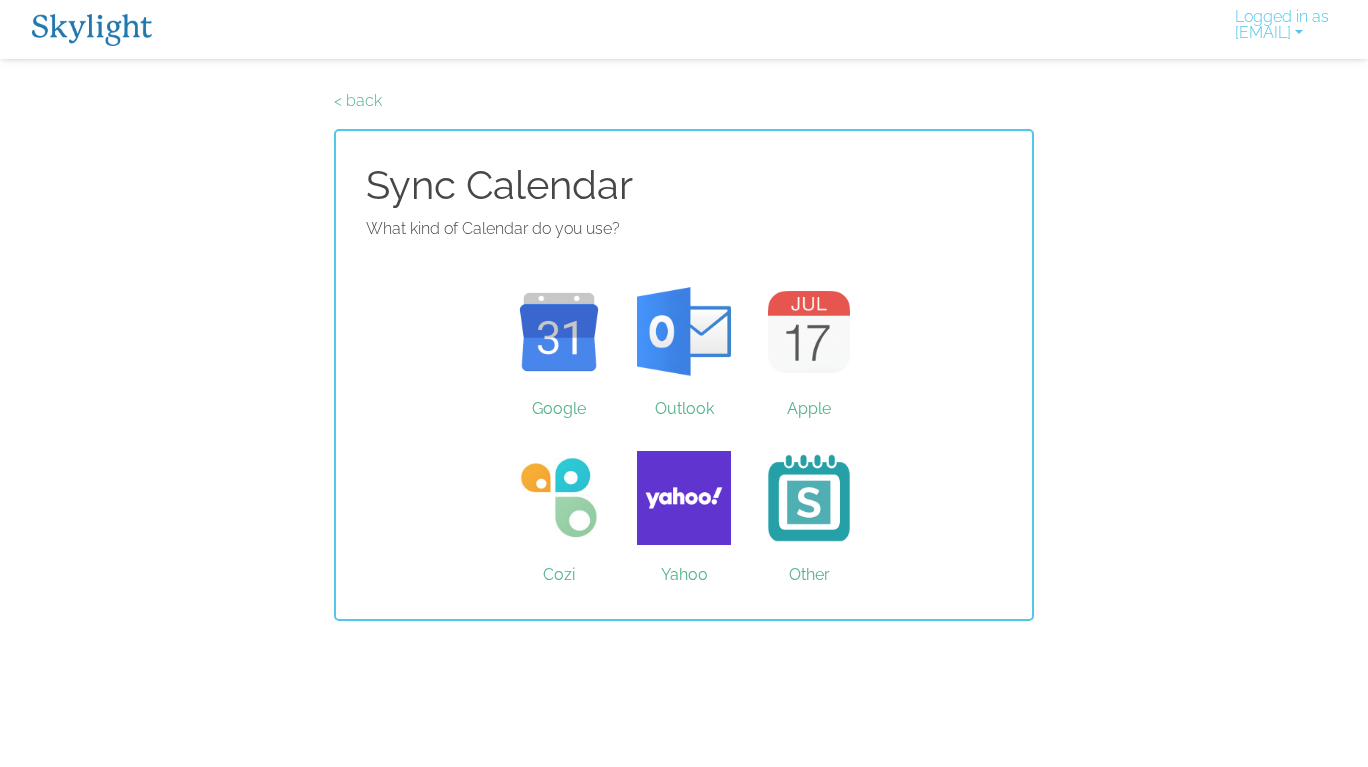 click on "Apple" at bounding box center [809, 332] 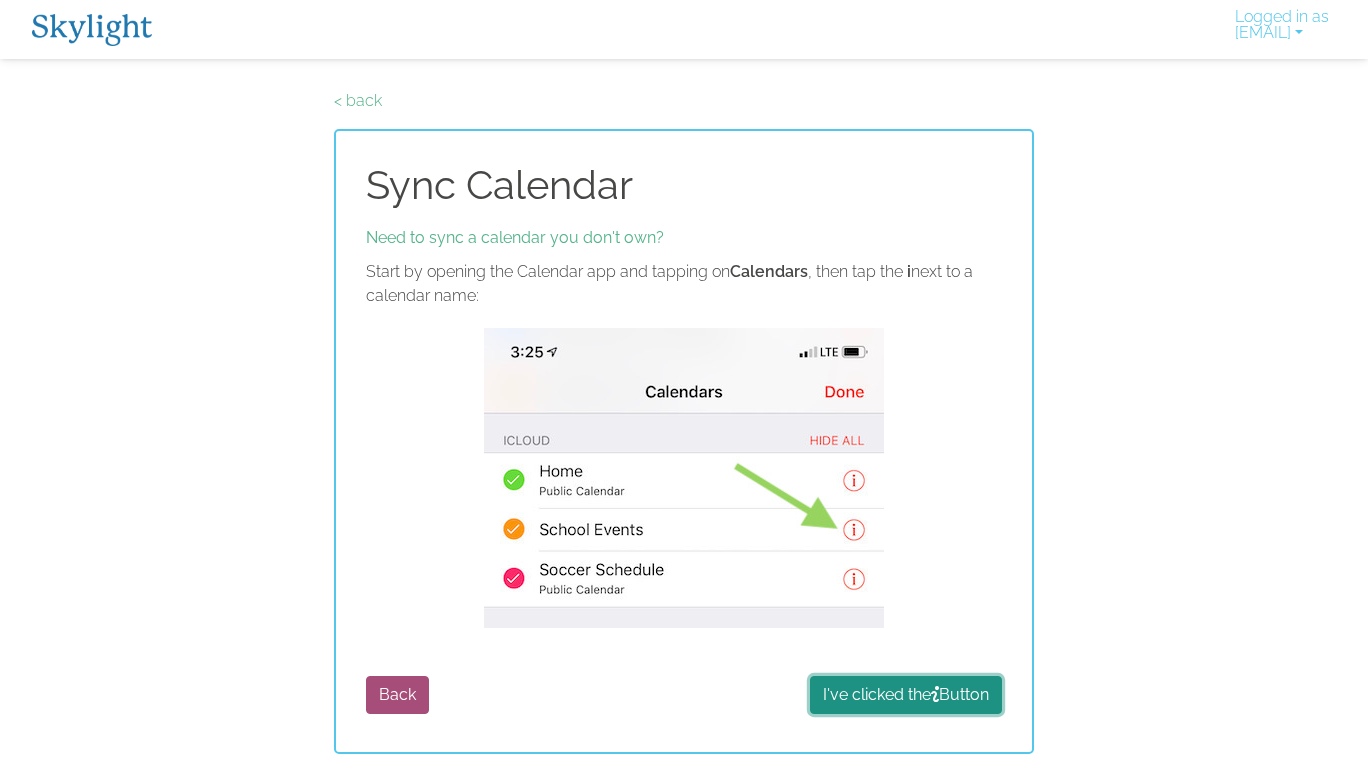 click on "I've clicked the   Button" at bounding box center (906, 695) 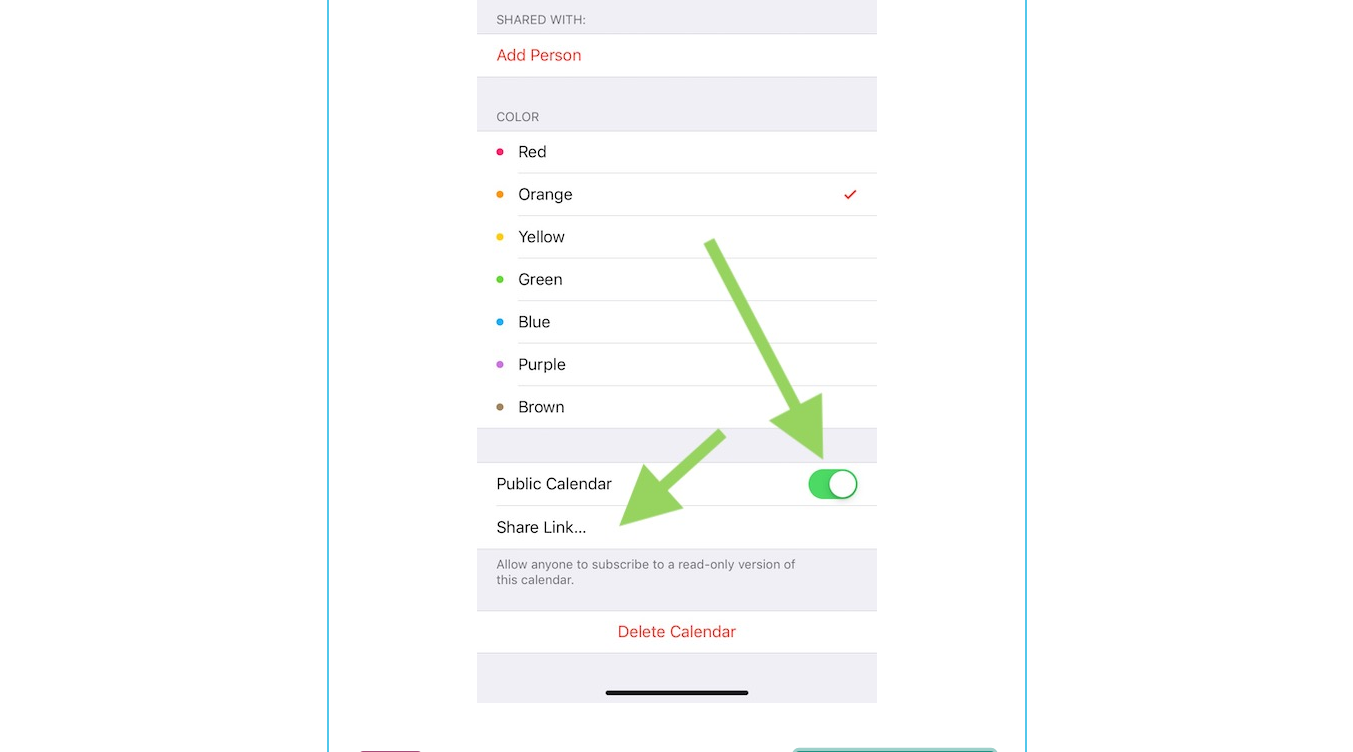 scroll, scrollTop: 525, scrollLeft: 0, axis: vertical 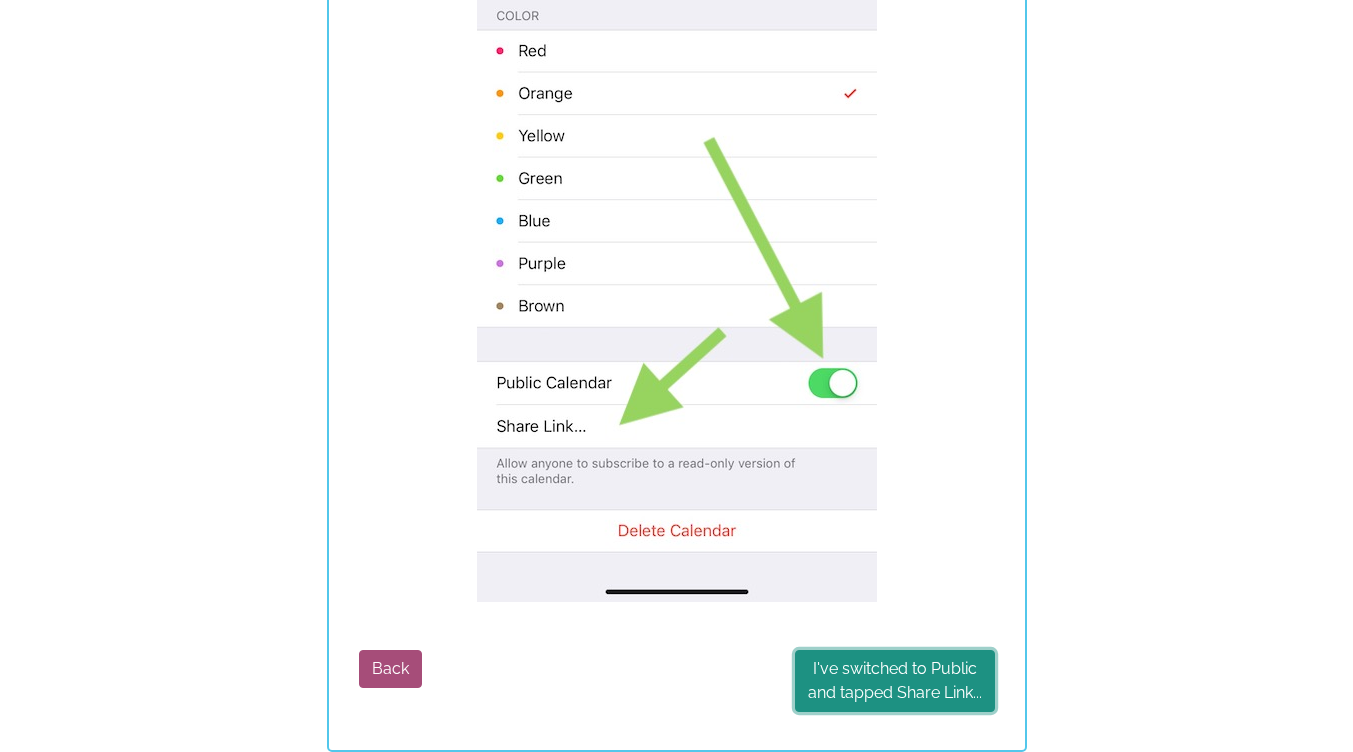click on "I've switched to Public and tapped Share Link..." at bounding box center [895, 681] 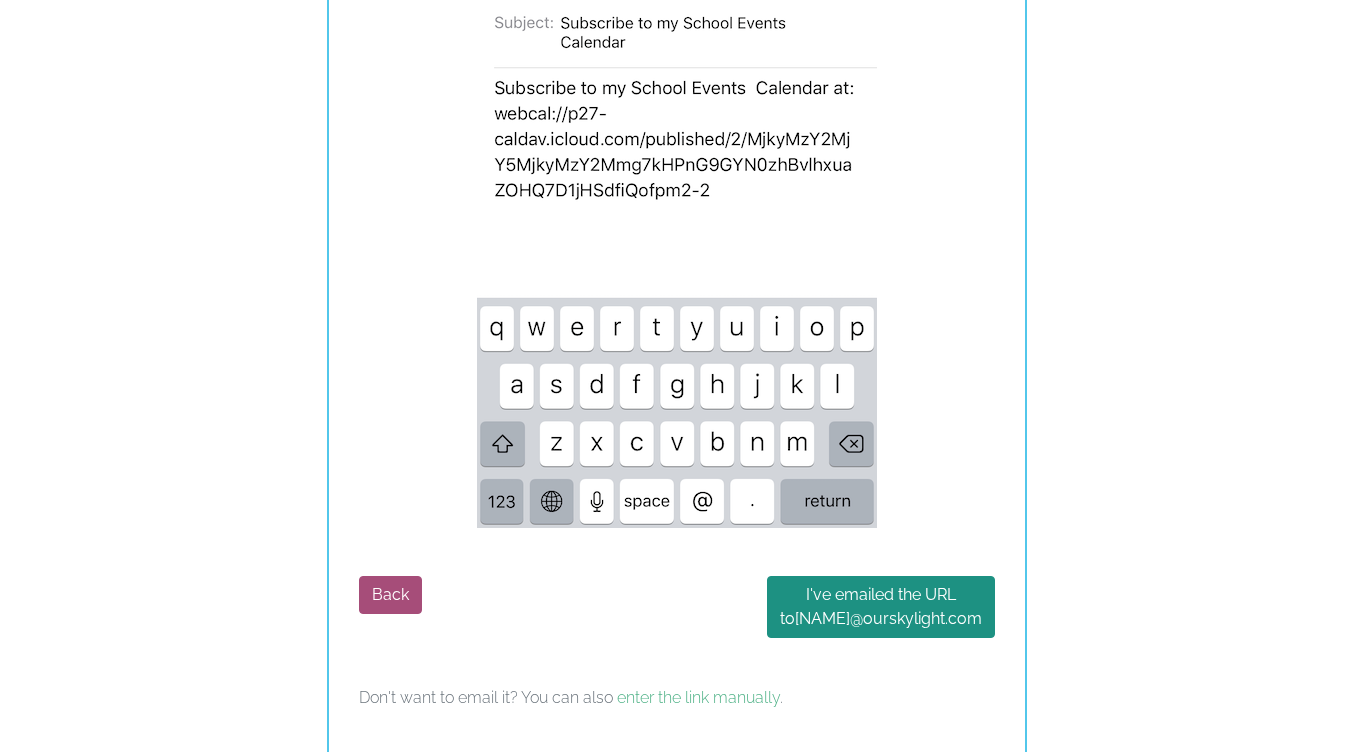 scroll, scrollTop: 1200, scrollLeft: 0, axis: vertical 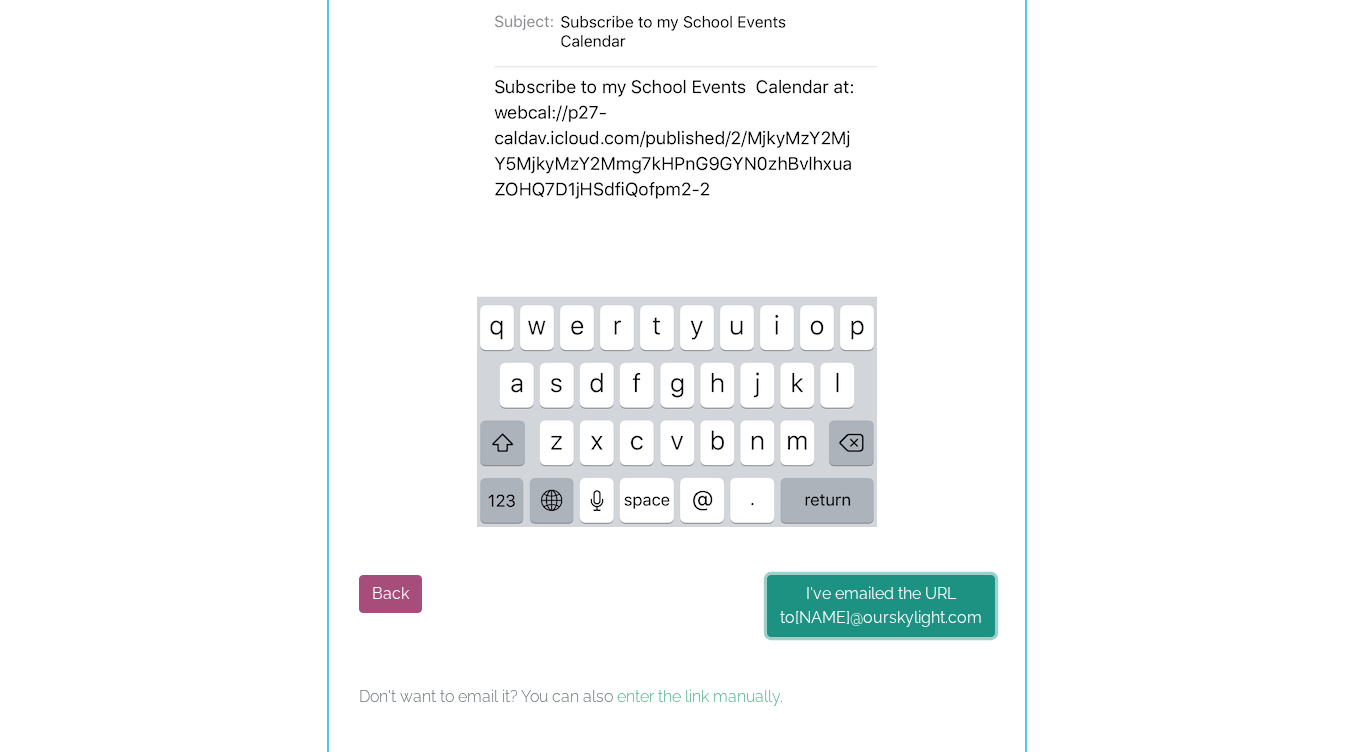click on "I've emailed the URL to  magiltonfamily @ourskylight.com" at bounding box center (881, 606) 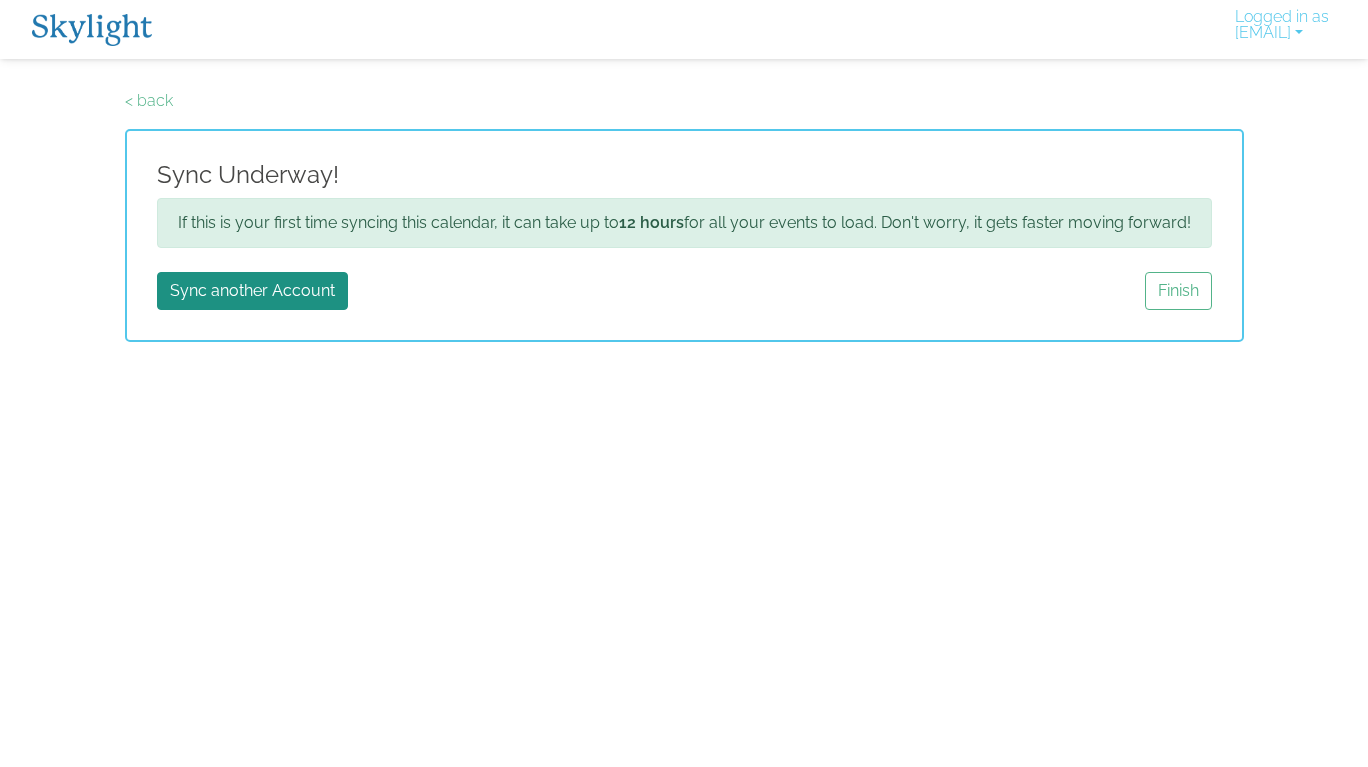 scroll, scrollTop: 0, scrollLeft: 0, axis: both 